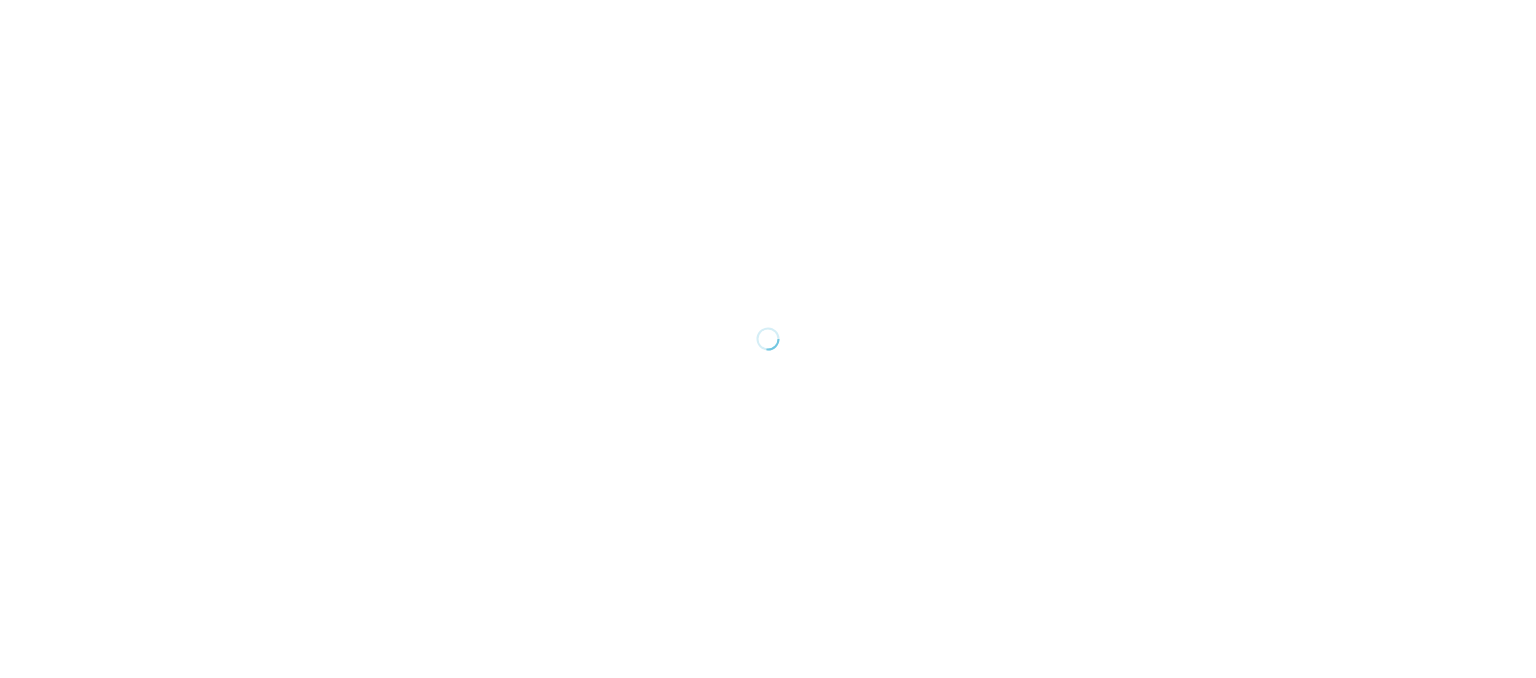 scroll, scrollTop: 0, scrollLeft: 0, axis: both 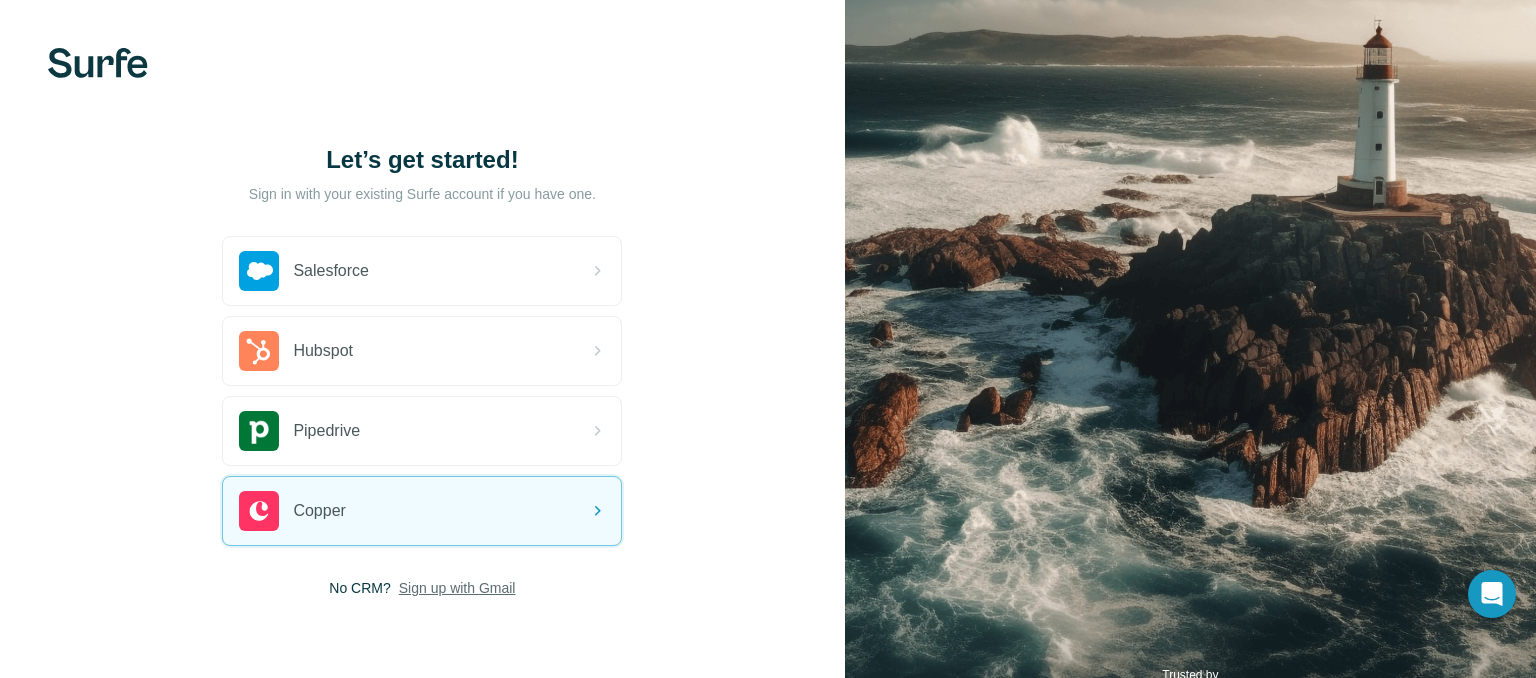 click on "Sign up with Gmail" at bounding box center (457, 588) 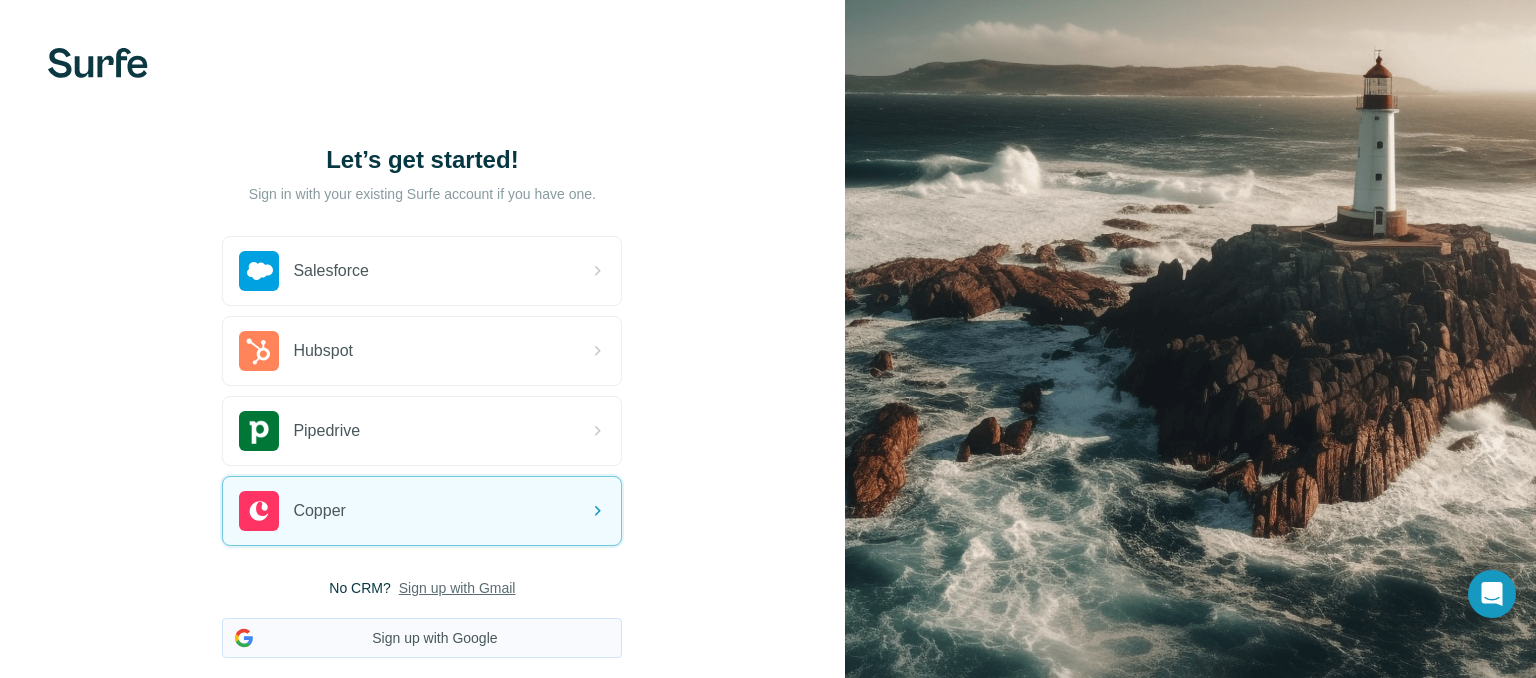 click on "Sign up with Google" at bounding box center (422, 638) 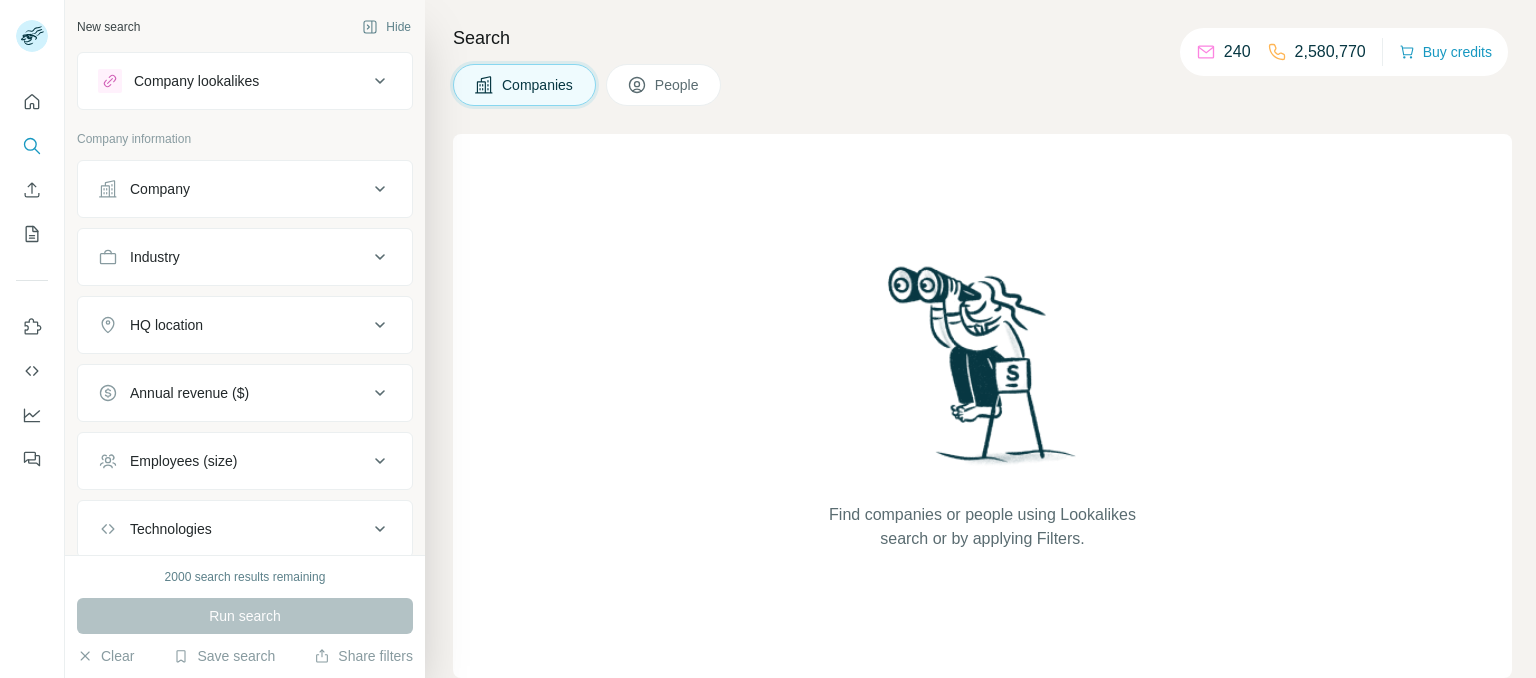 scroll, scrollTop: 0, scrollLeft: 0, axis: both 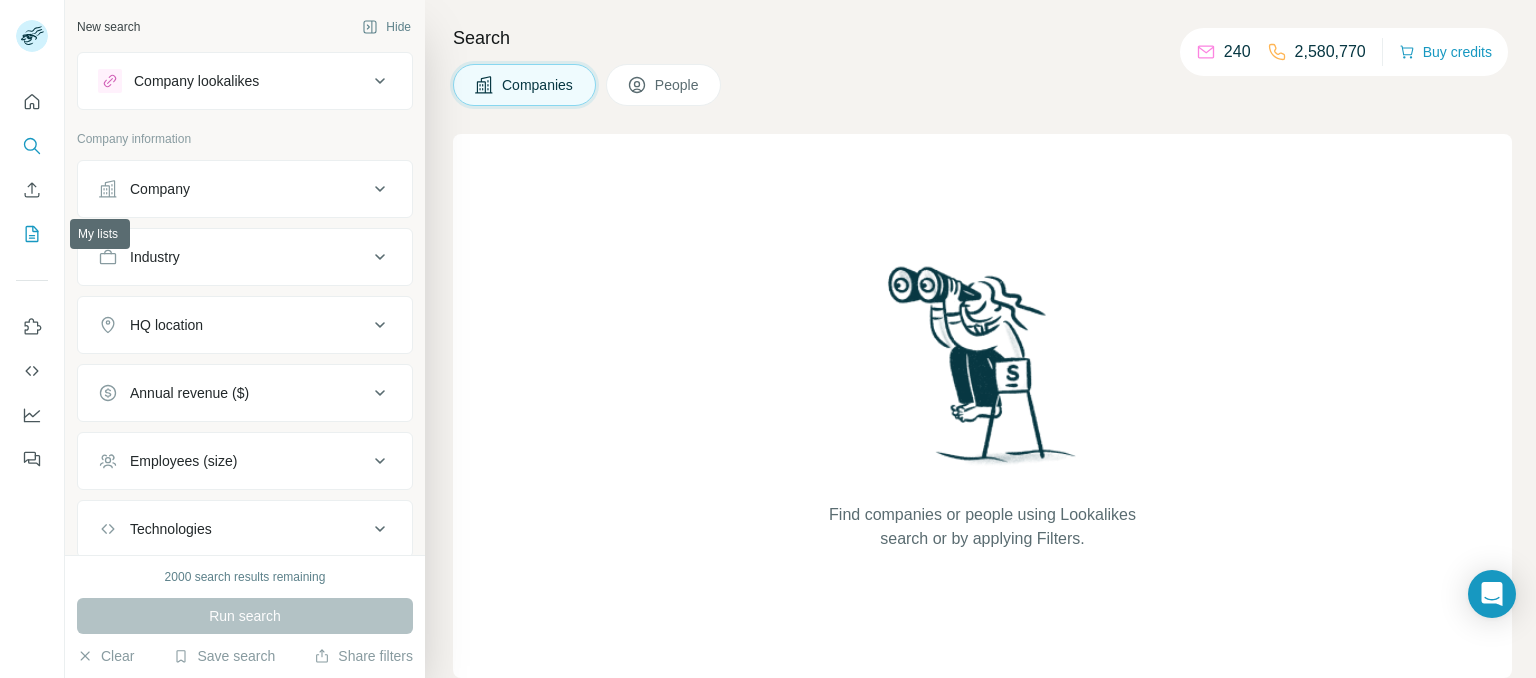 click 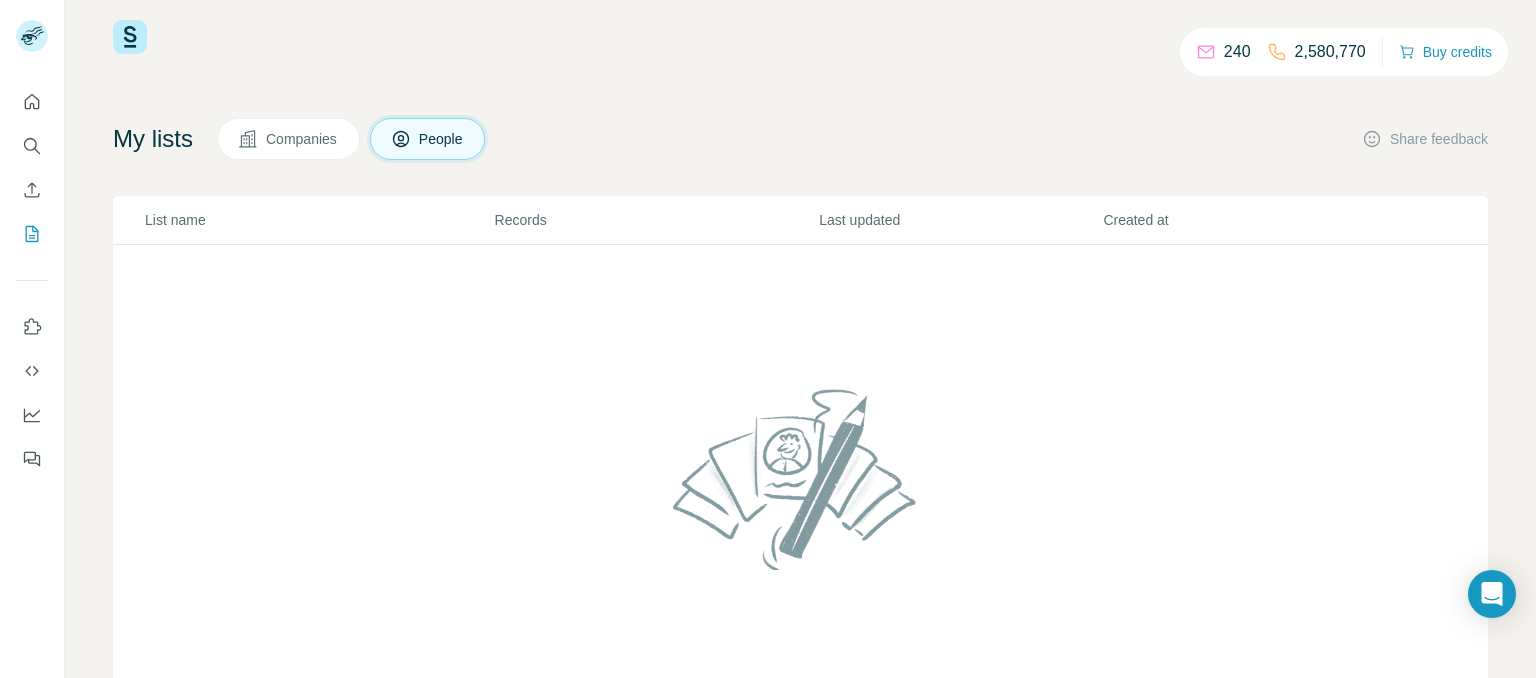 scroll, scrollTop: 12, scrollLeft: 0, axis: vertical 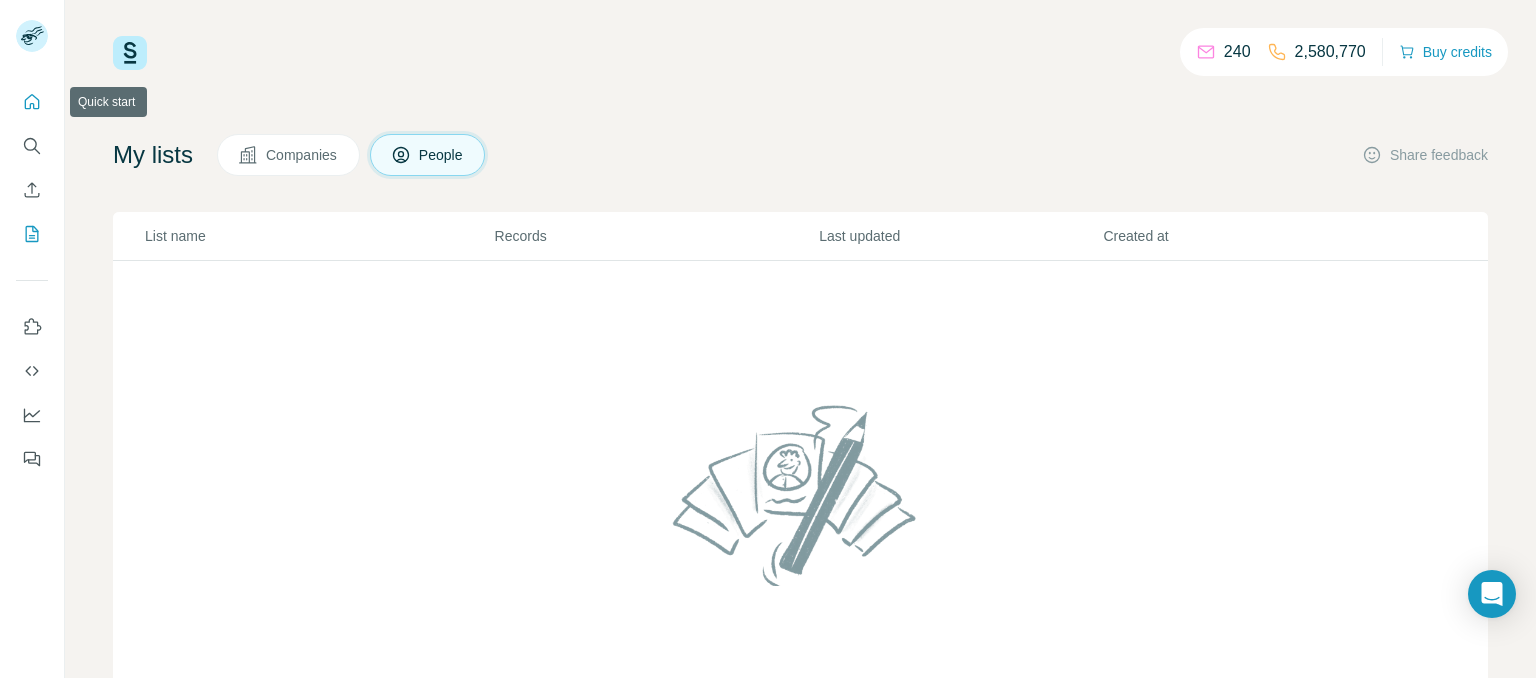 click 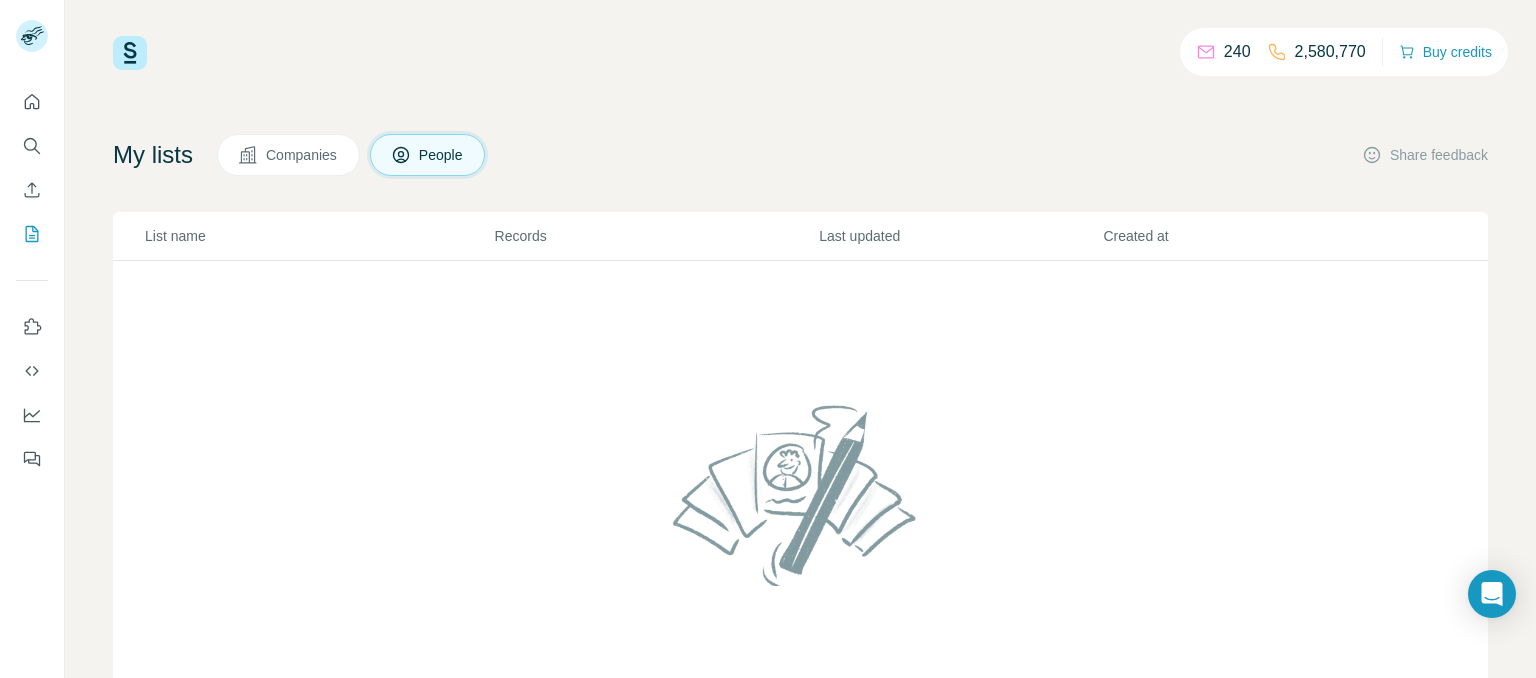 click at bounding box center [130, 53] 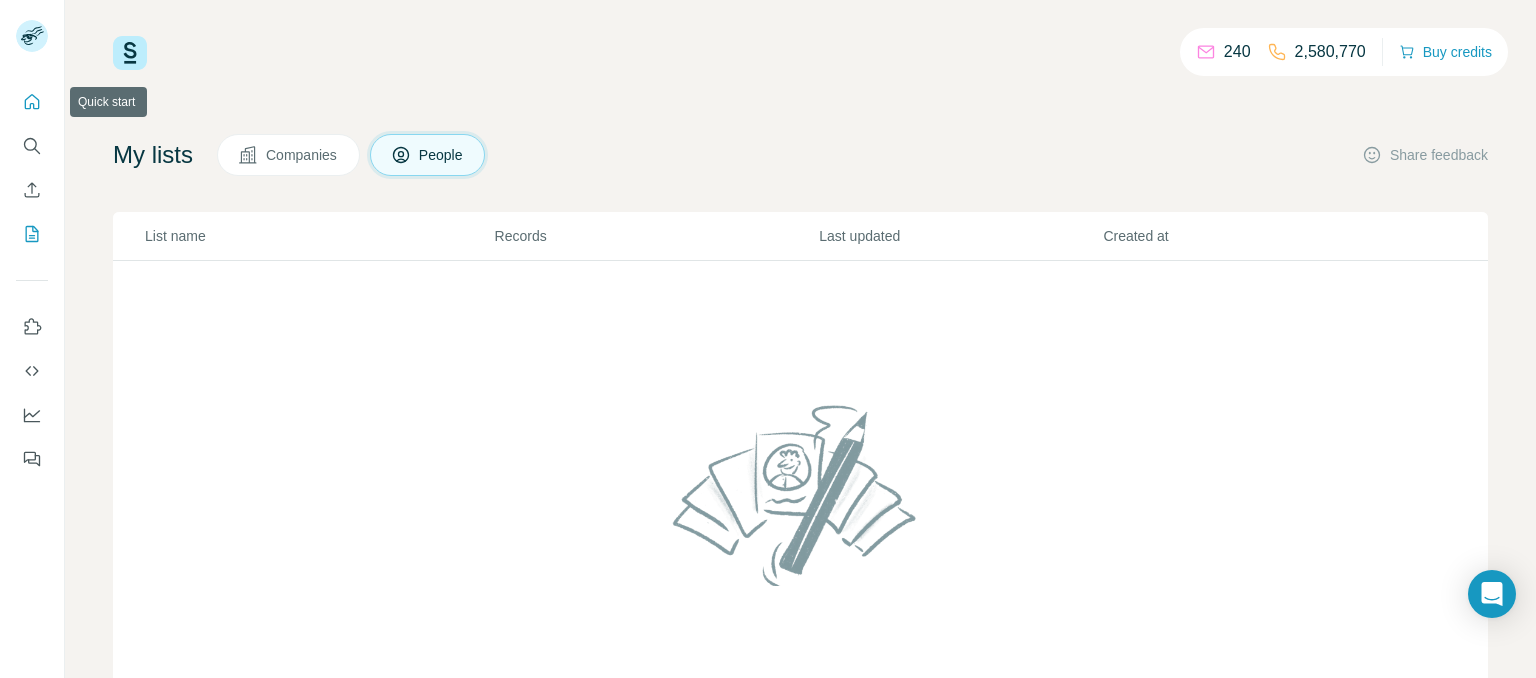 click at bounding box center [32, 102] 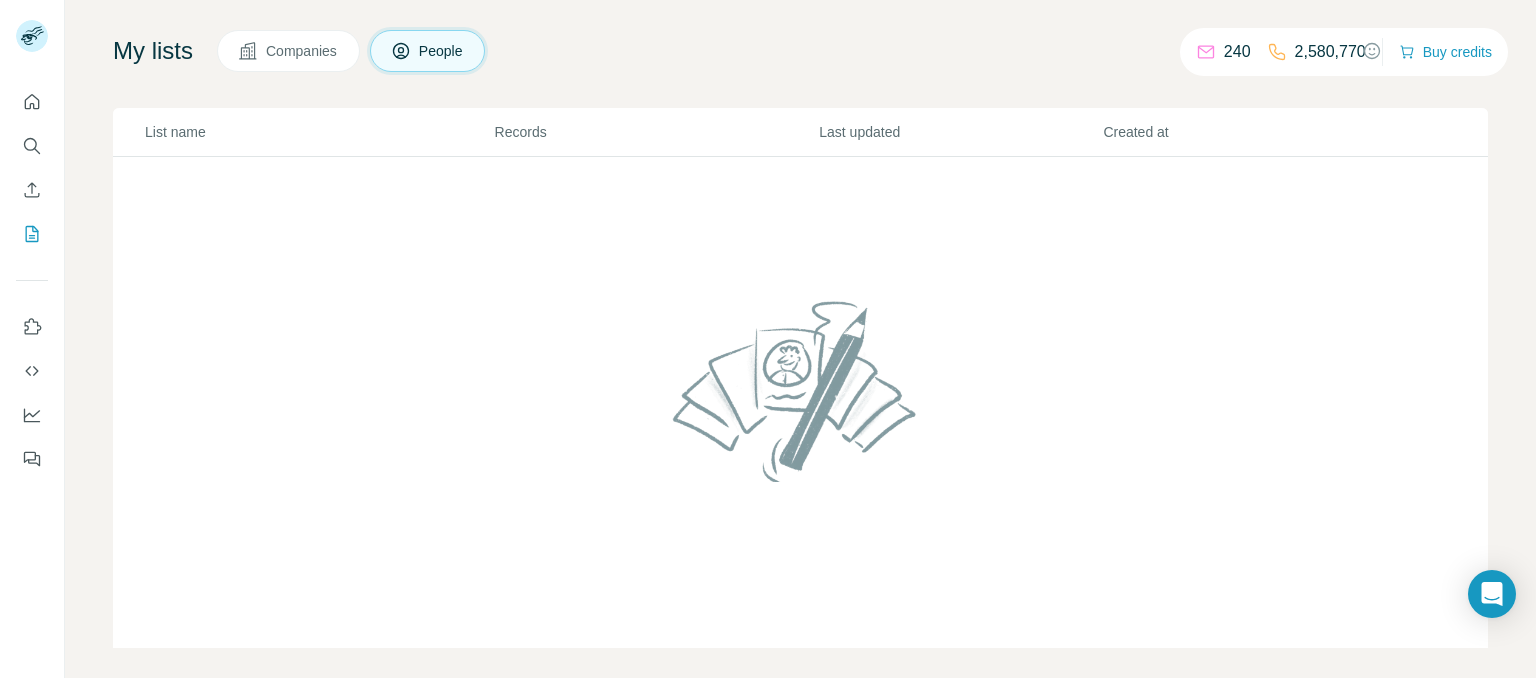 scroll, scrollTop: 134, scrollLeft: 0, axis: vertical 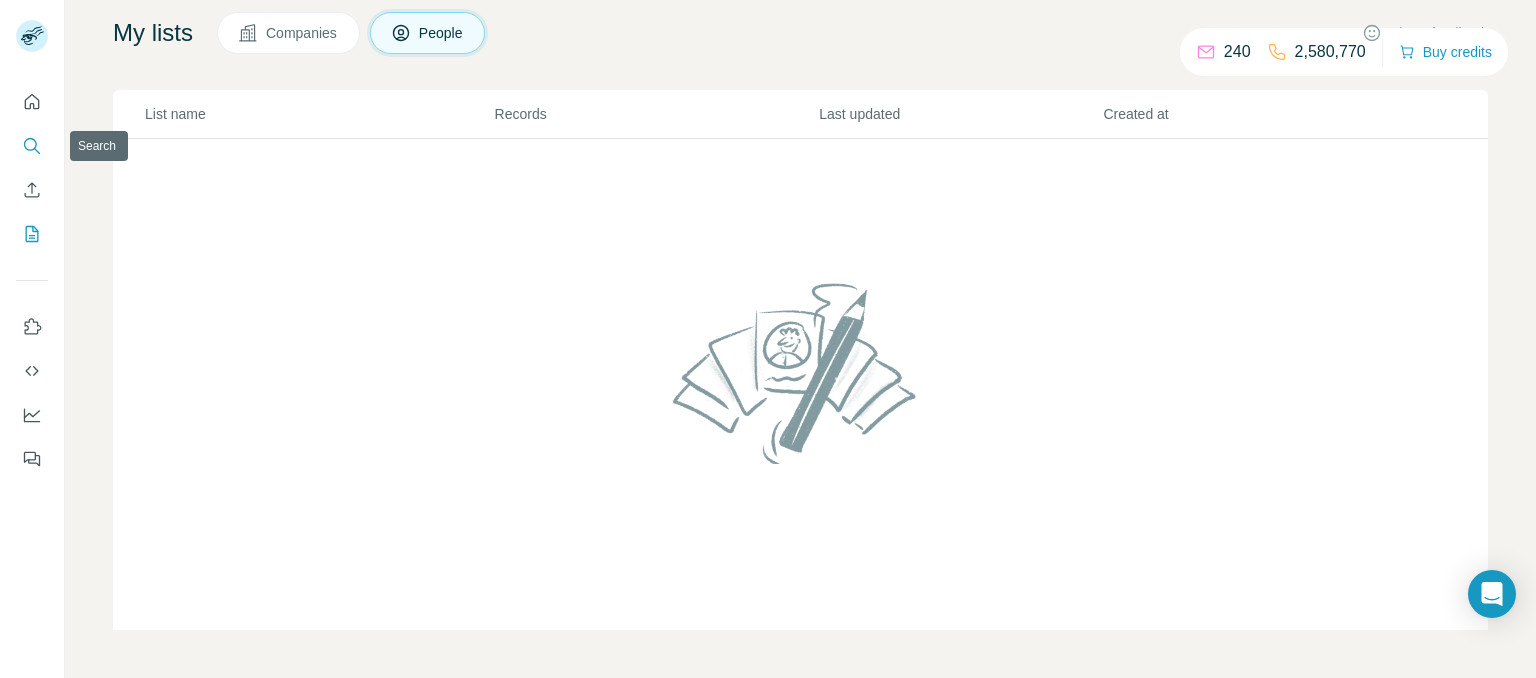 click at bounding box center [32, 146] 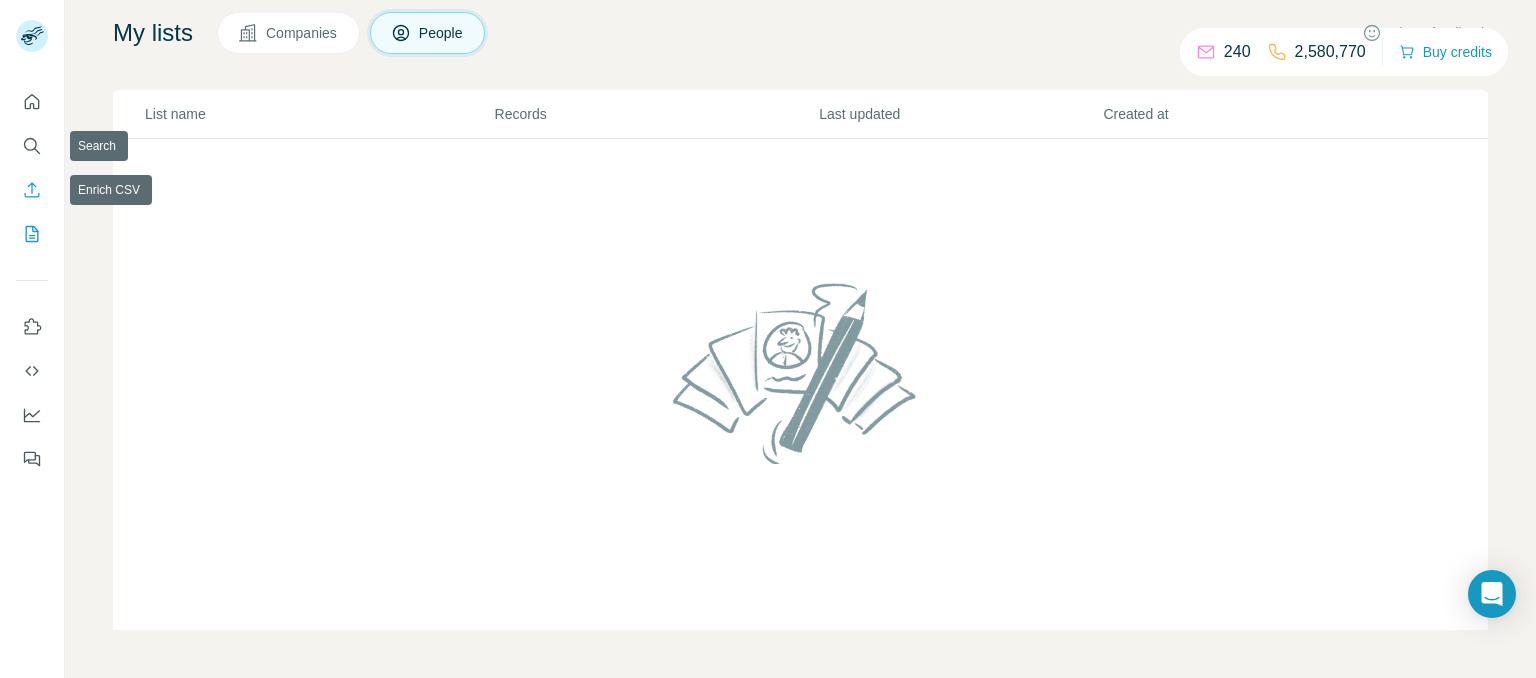 click at bounding box center (32, 168) 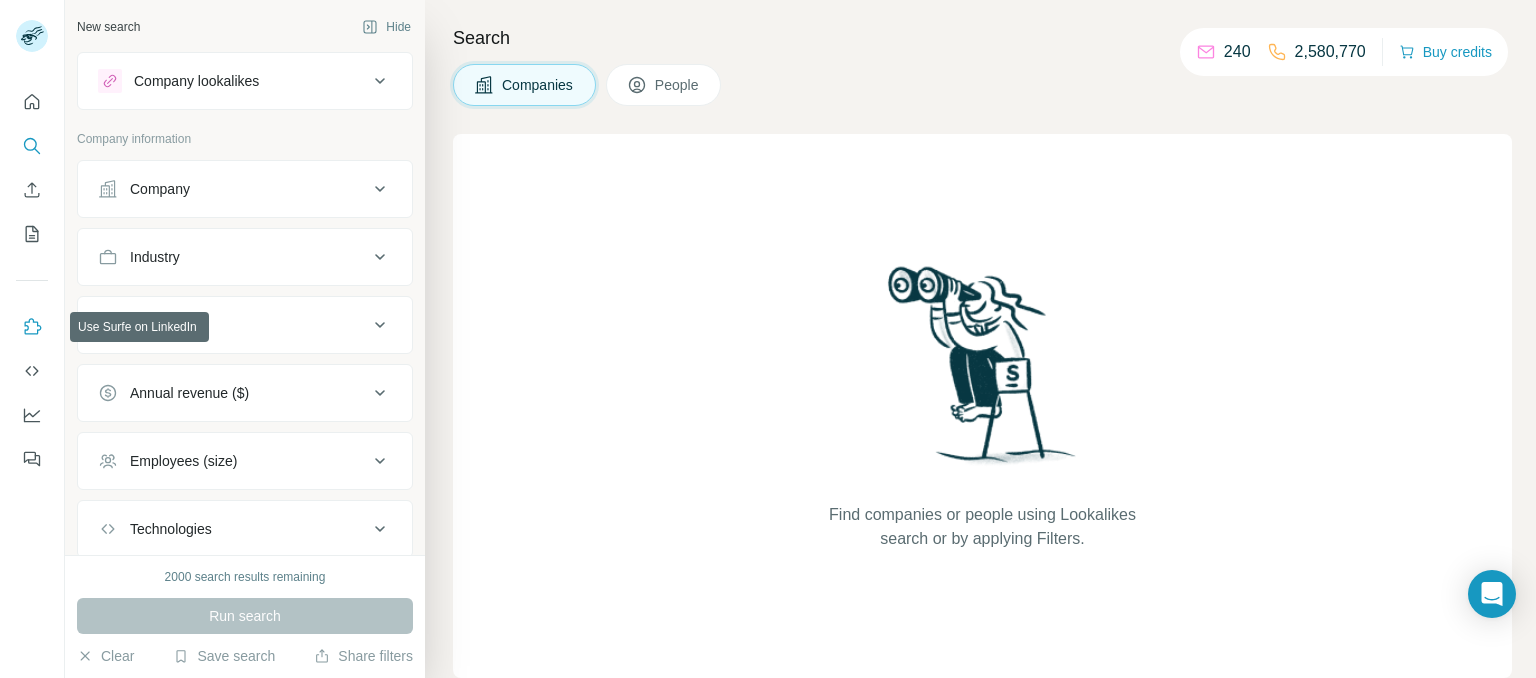 click 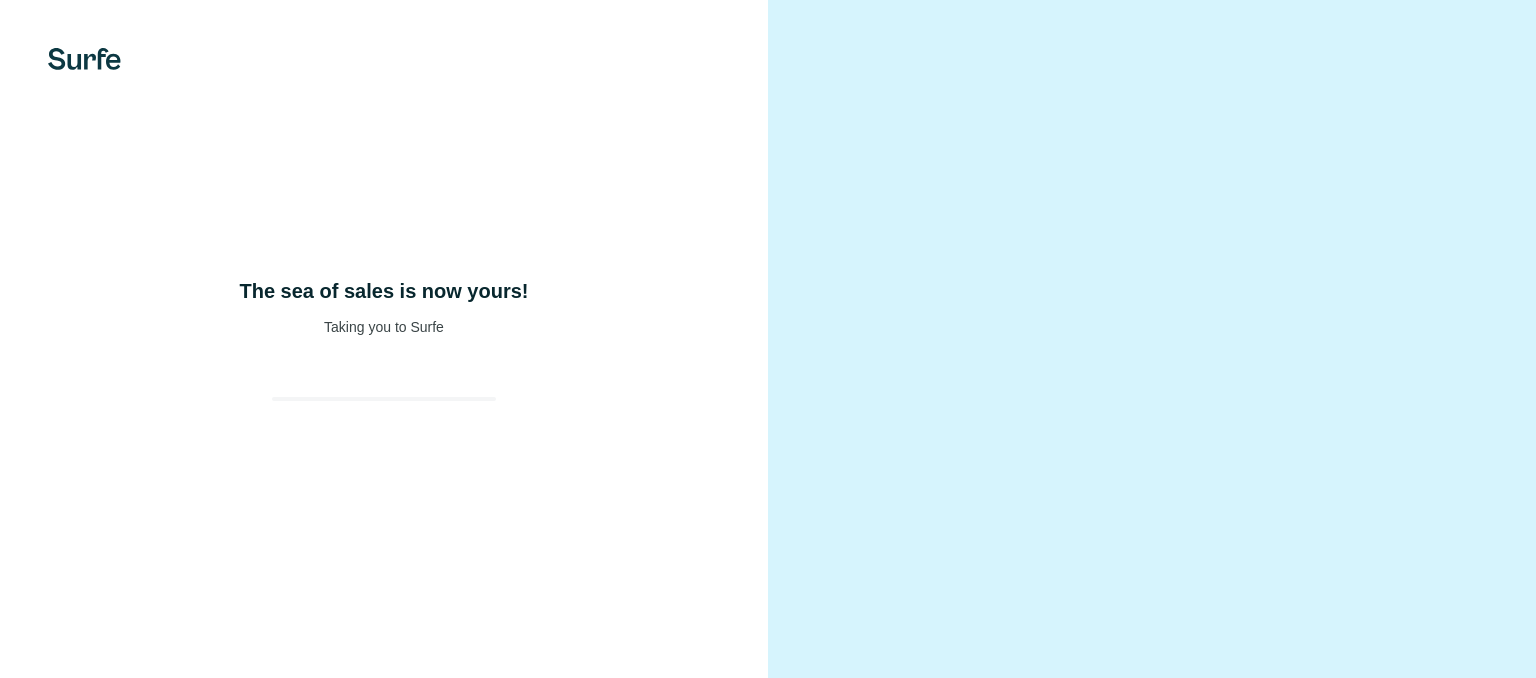 scroll, scrollTop: 0, scrollLeft: 0, axis: both 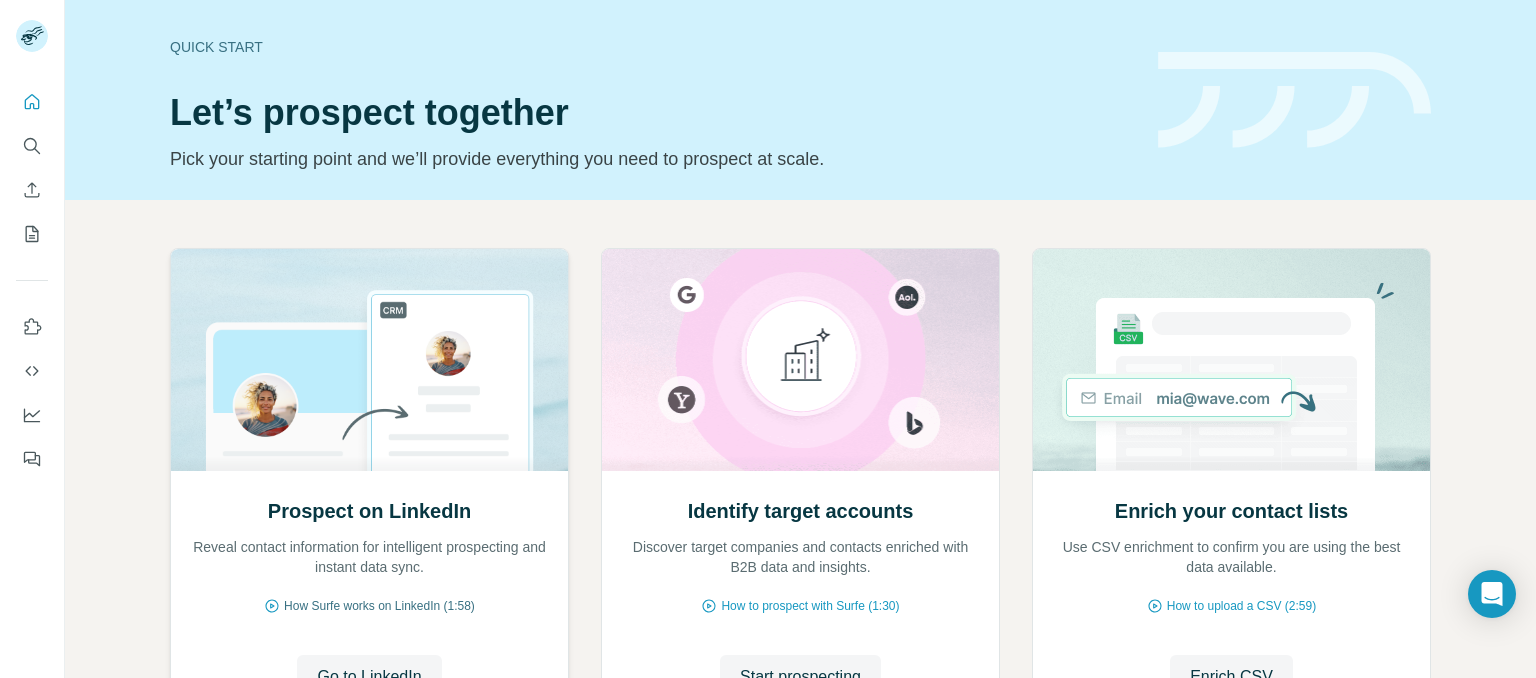 click on "How Surfe works on LinkedIn (1:58)" at bounding box center (379, 606) 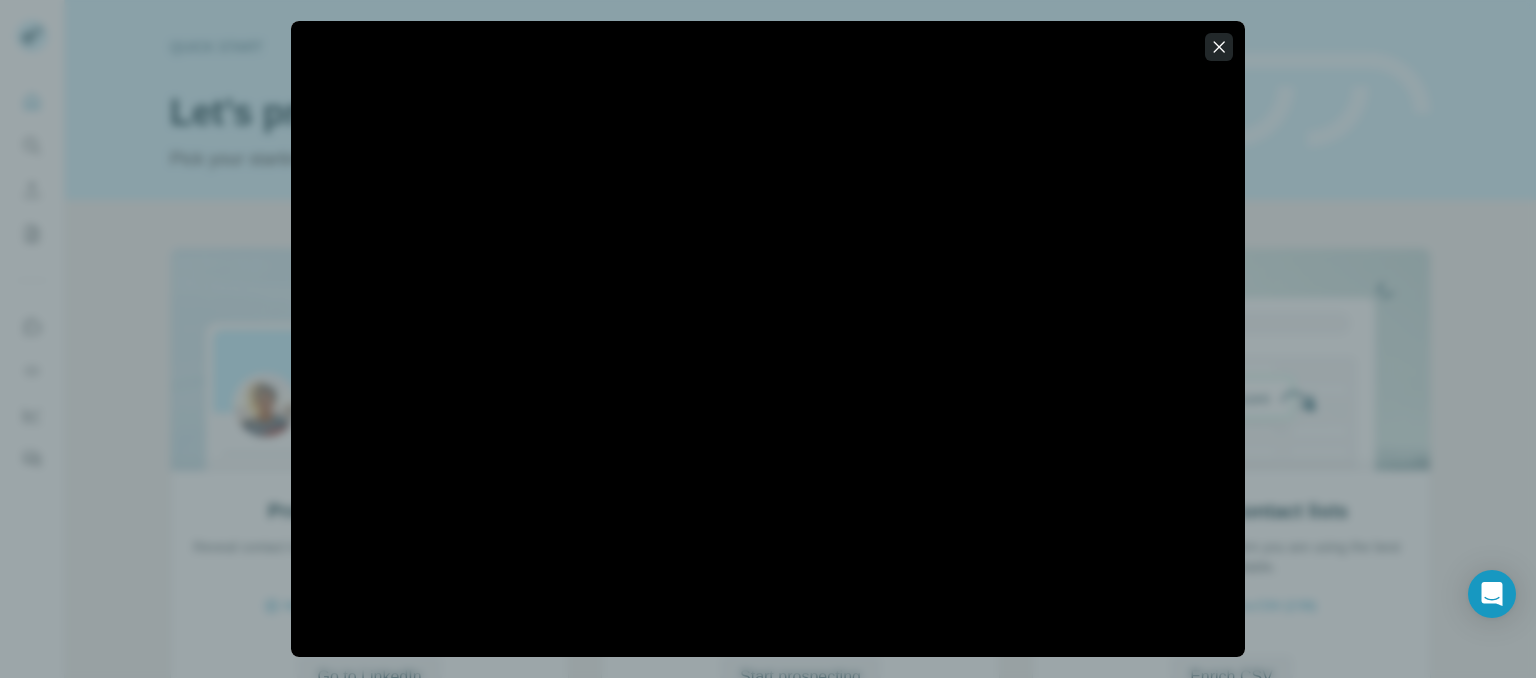 click 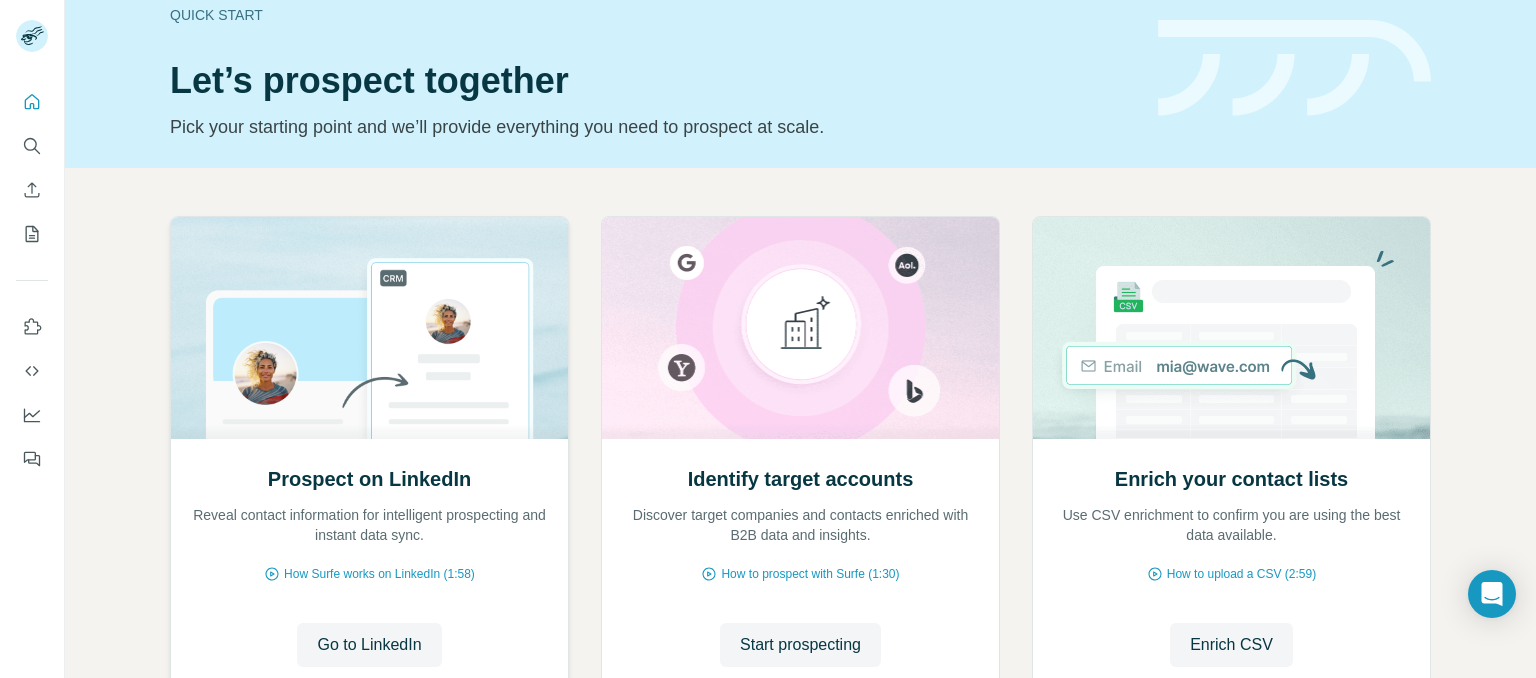 scroll, scrollTop: 186, scrollLeft: 0, axis: vertical 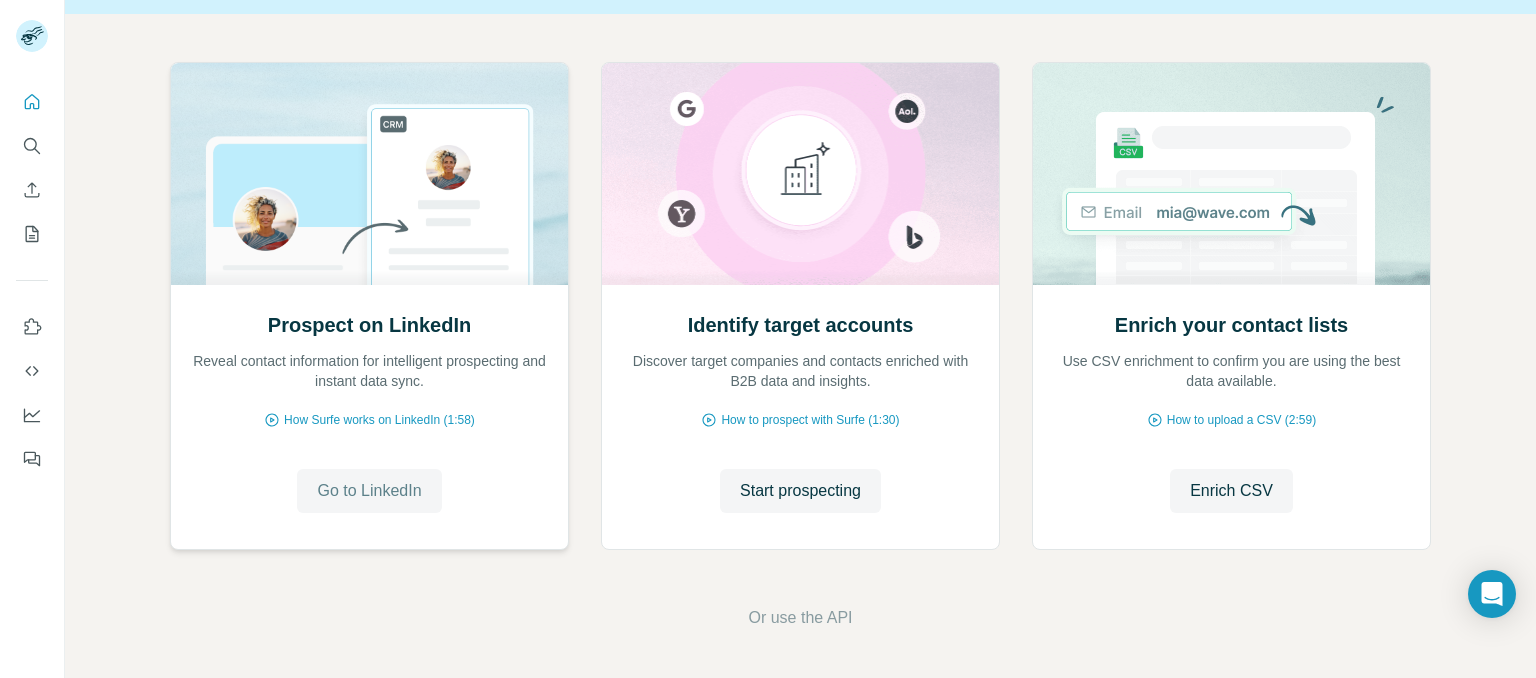 click on "Go to LinkedIn" at bounding box center [369, 491] 